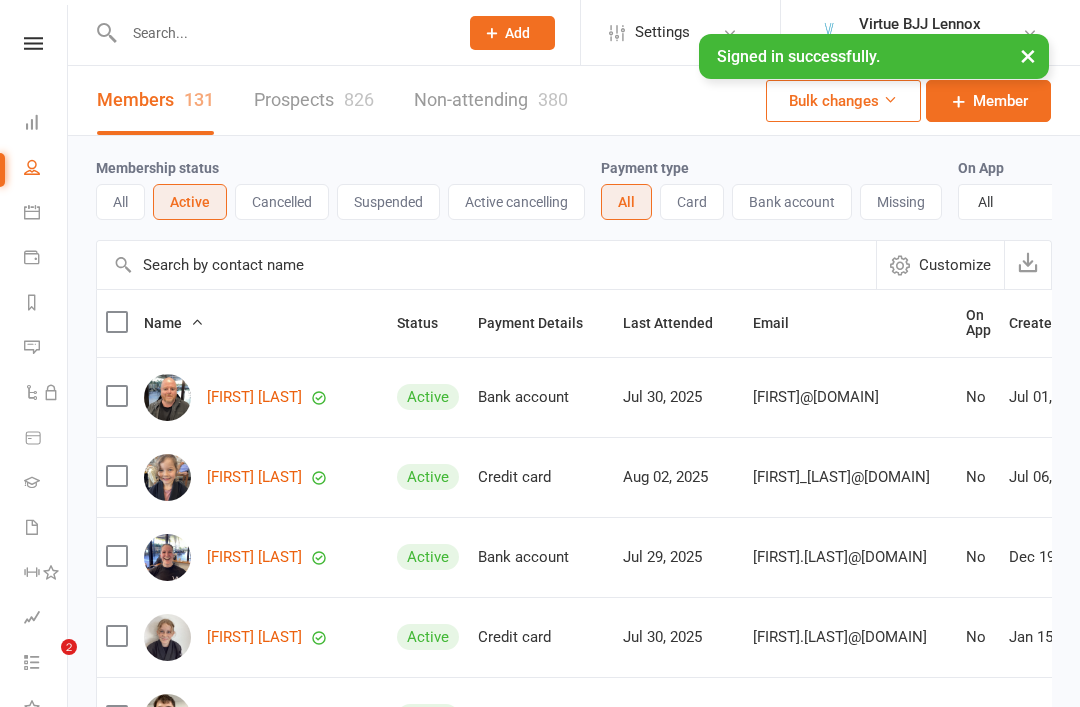 select on "100" 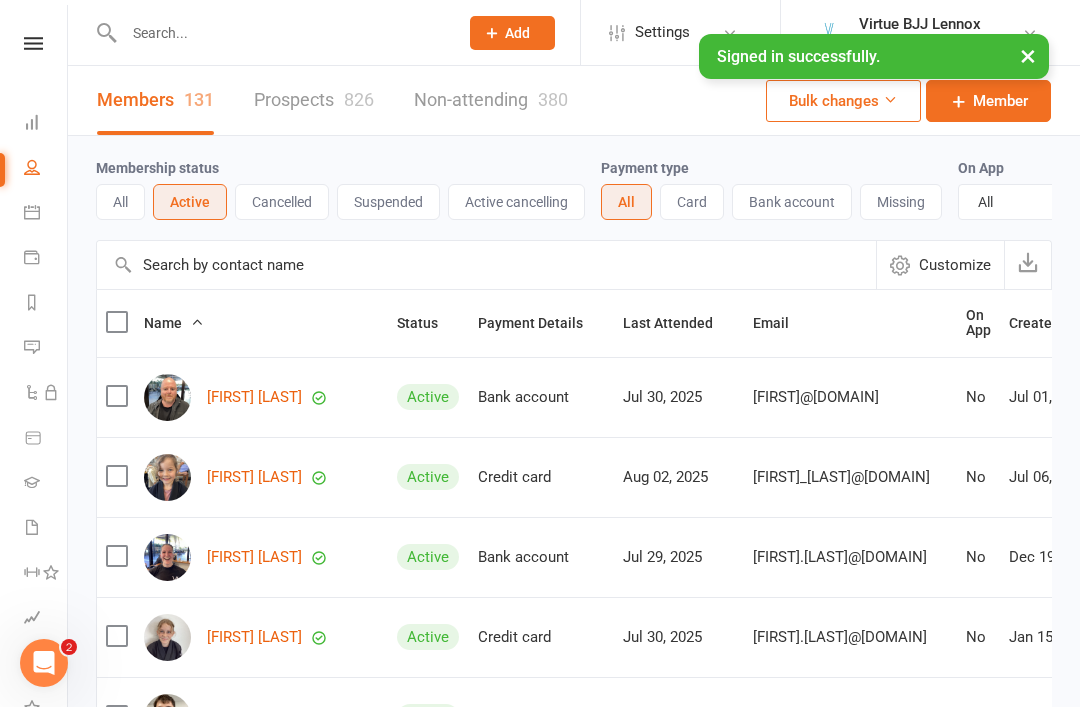 scroll, scrollTop: 0, scrollLeft: 0, axis: both 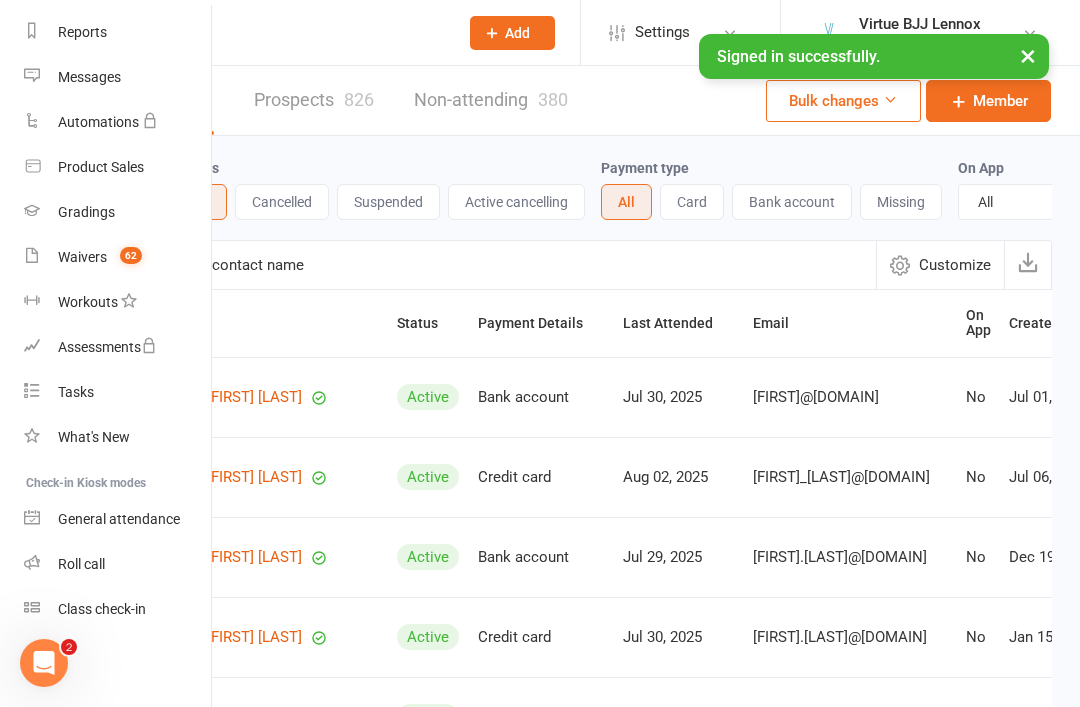 click on "Roll call" at bounding box center [118, 564] 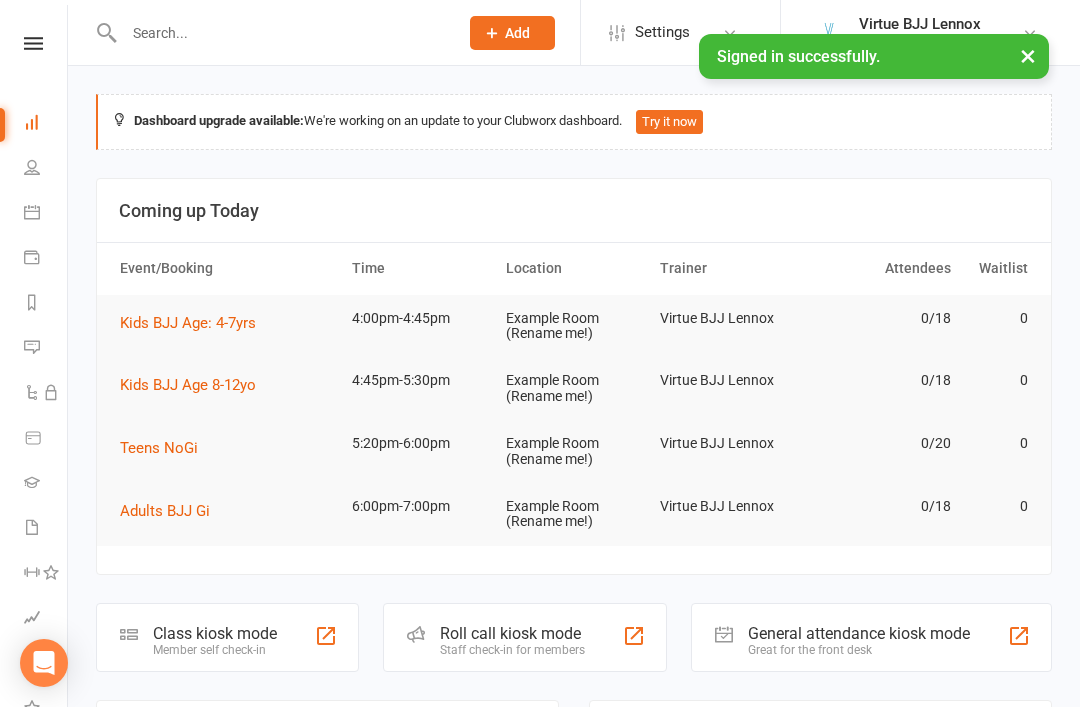 scroll, scrollTop: 0, scrollLeft: 0, axis: both 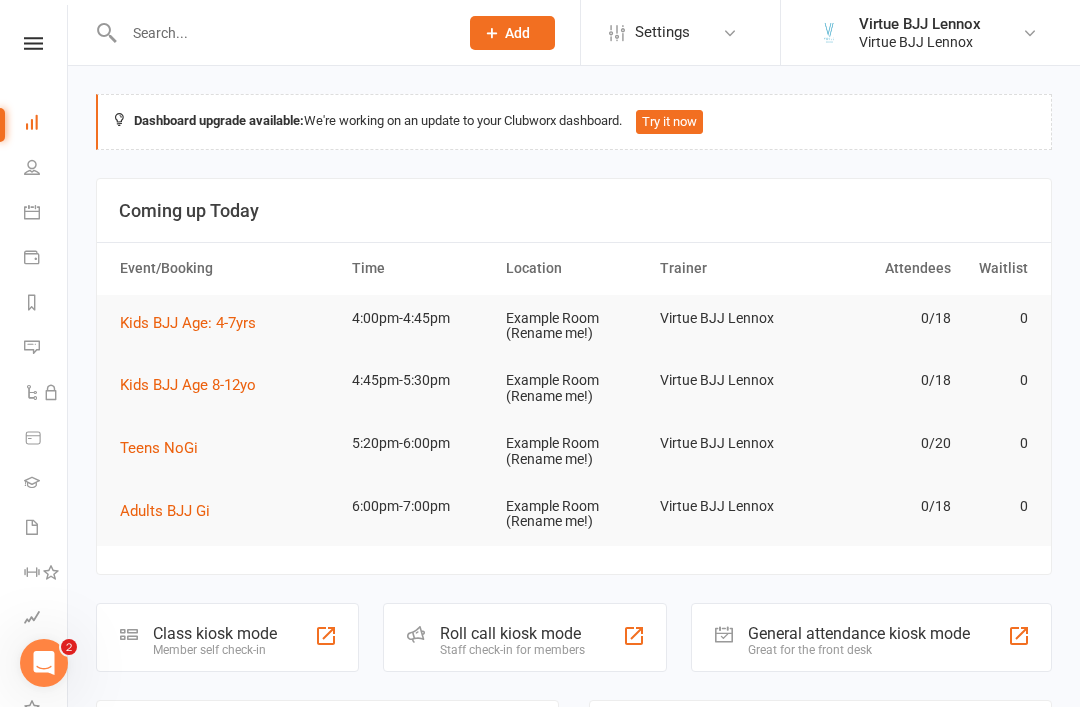 click at bounding box center (33, 43) 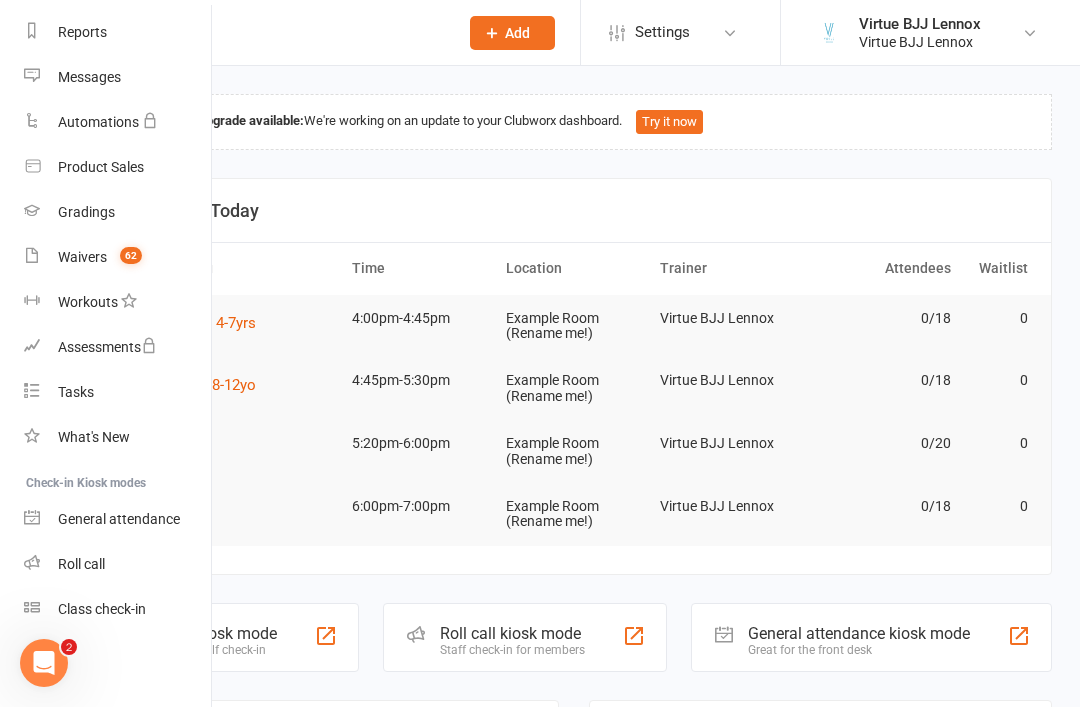 scroll, scrollTop: 255, scrollLeft: 0, axis: vertical 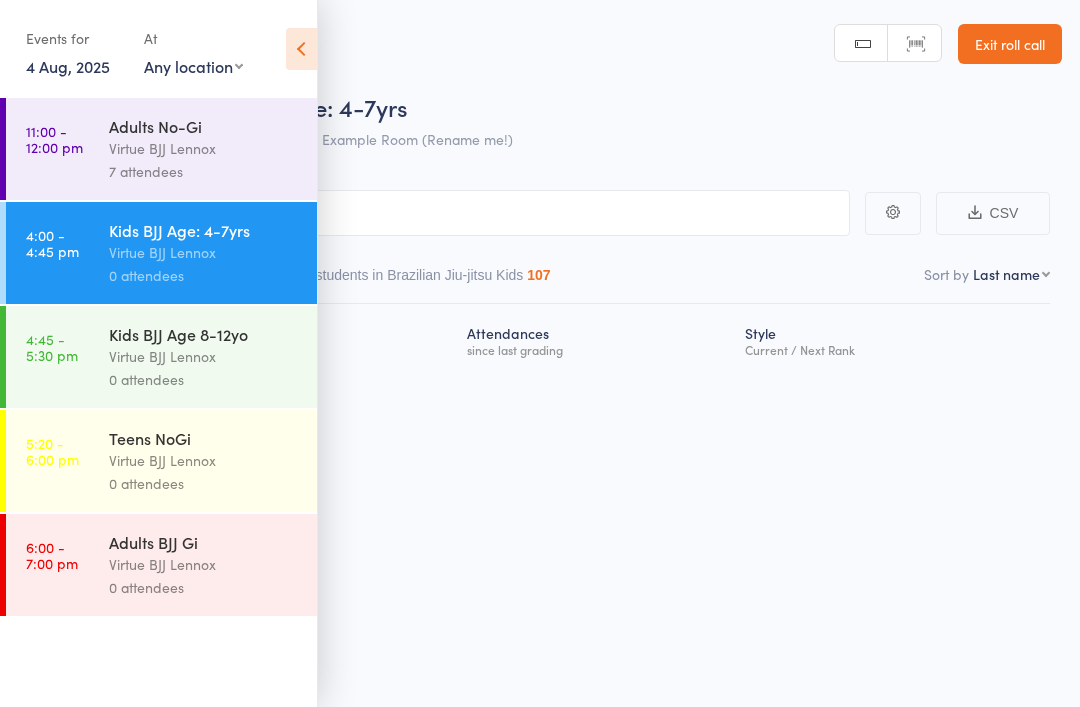 click at bounding box center (301, 49) 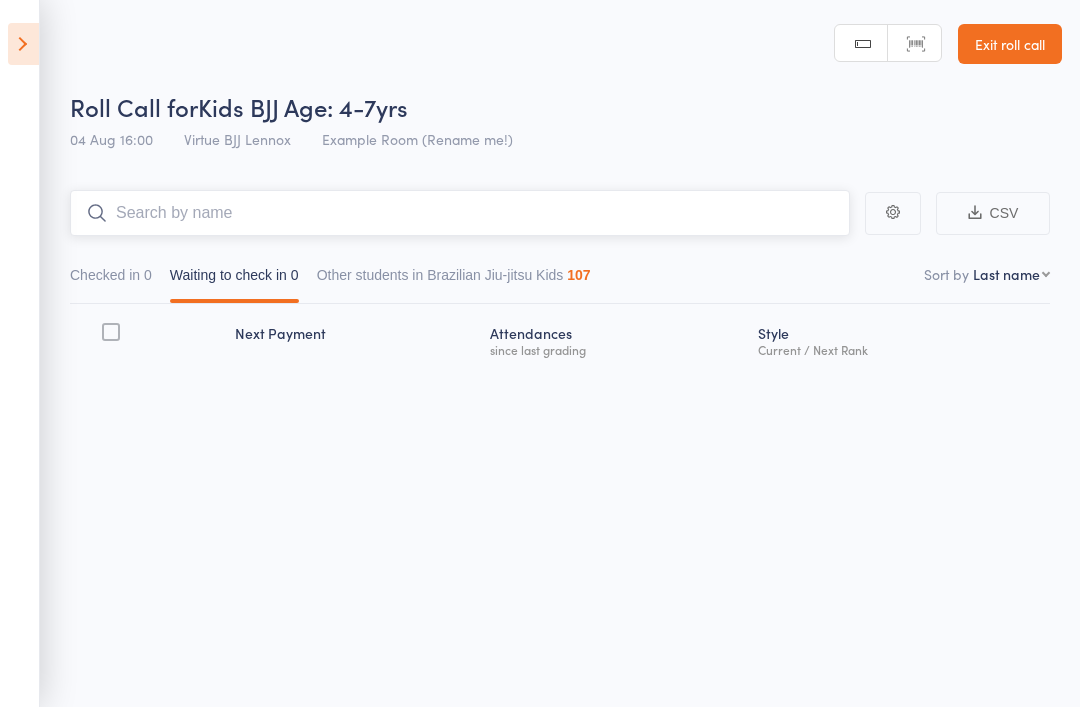 click at bounding box center [460, 213] 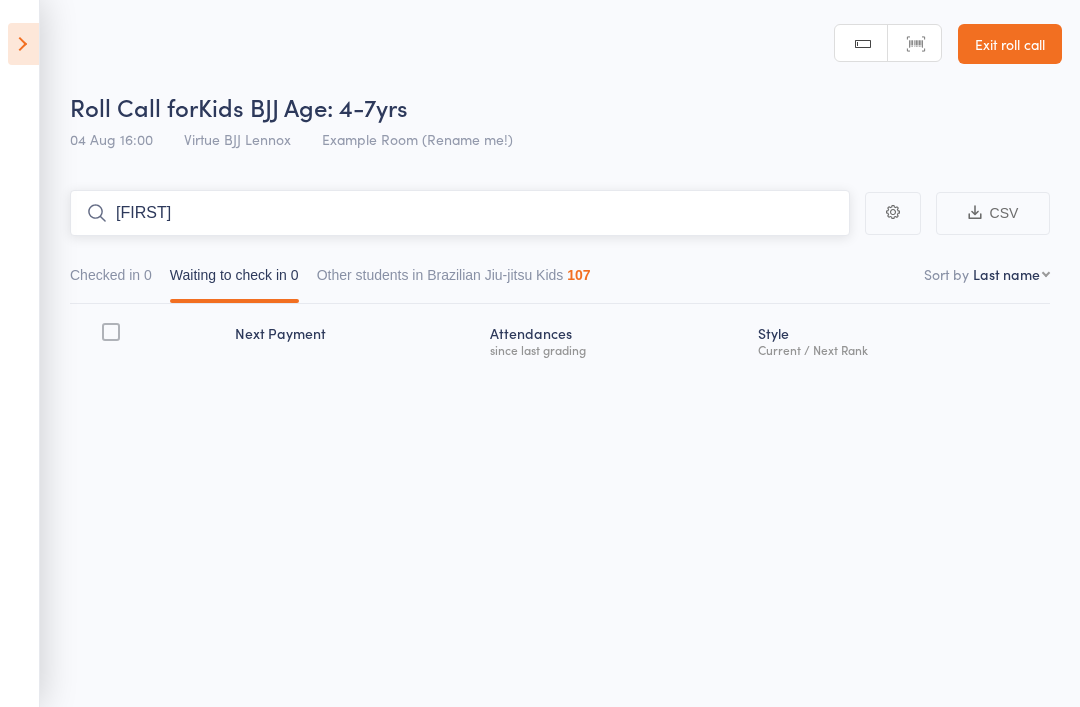 click on "Huxley" at bounding box center [460, 213] 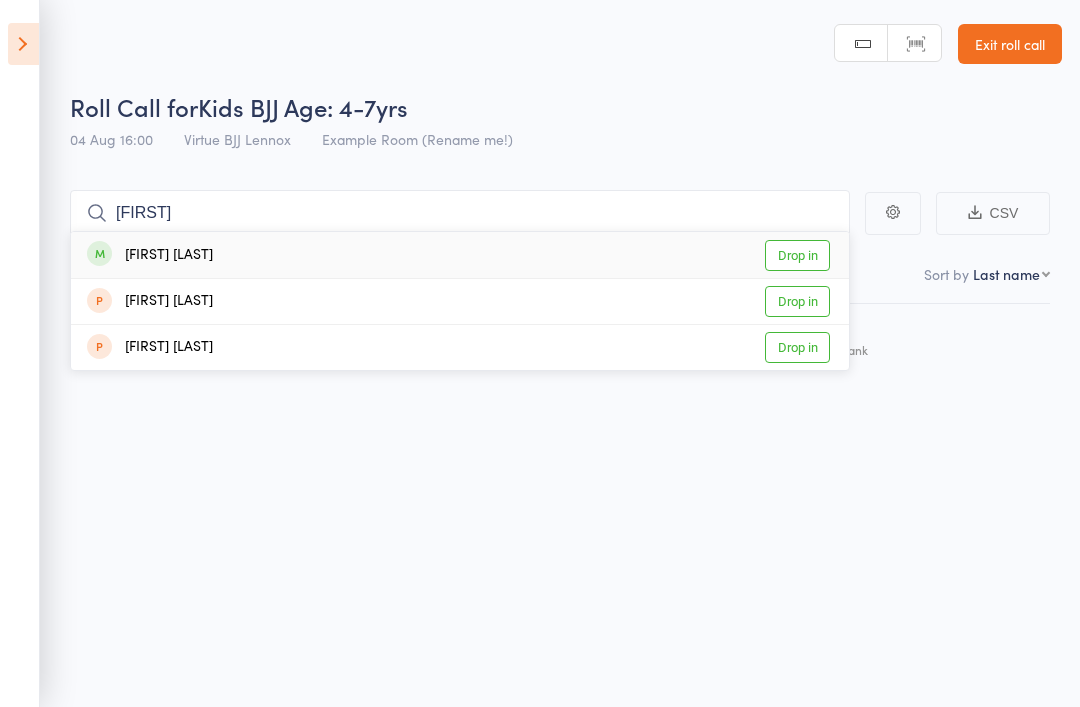 click on "Roll Call for  Kids BJJ Age: 4-7yrs 04 Aug 16:00  Virtue BJJ Lennox  Example Room (Rename me!)  Manual search Scanner input Exit roll call Events for 4 Aug, 2025 4 Aug, 2025
August 2025
Sun Mon Tue Wed Thu Fri Sat
31
27
28
29
30
31
01
02
32
03
04
05
06
07
08
09
33
10
11
12
13
14
15
16
34
17
18
19
20
21
22
23
35
24" at bounding box center [540, 353] 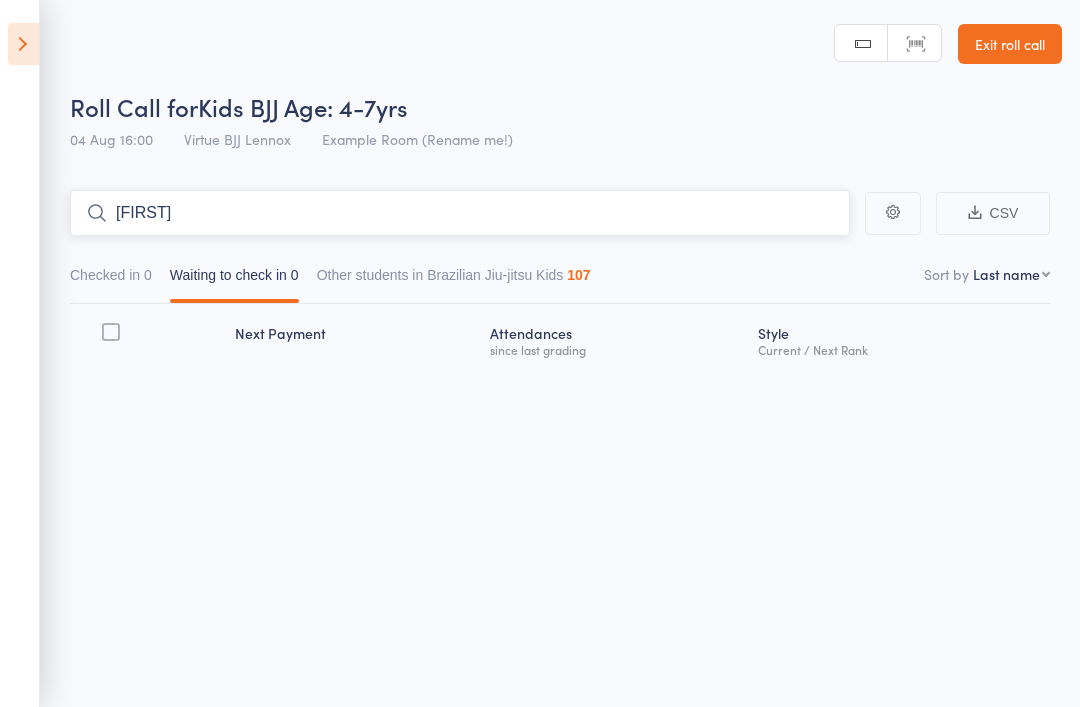 click on "Huxl" at bounding box center (460, 213) 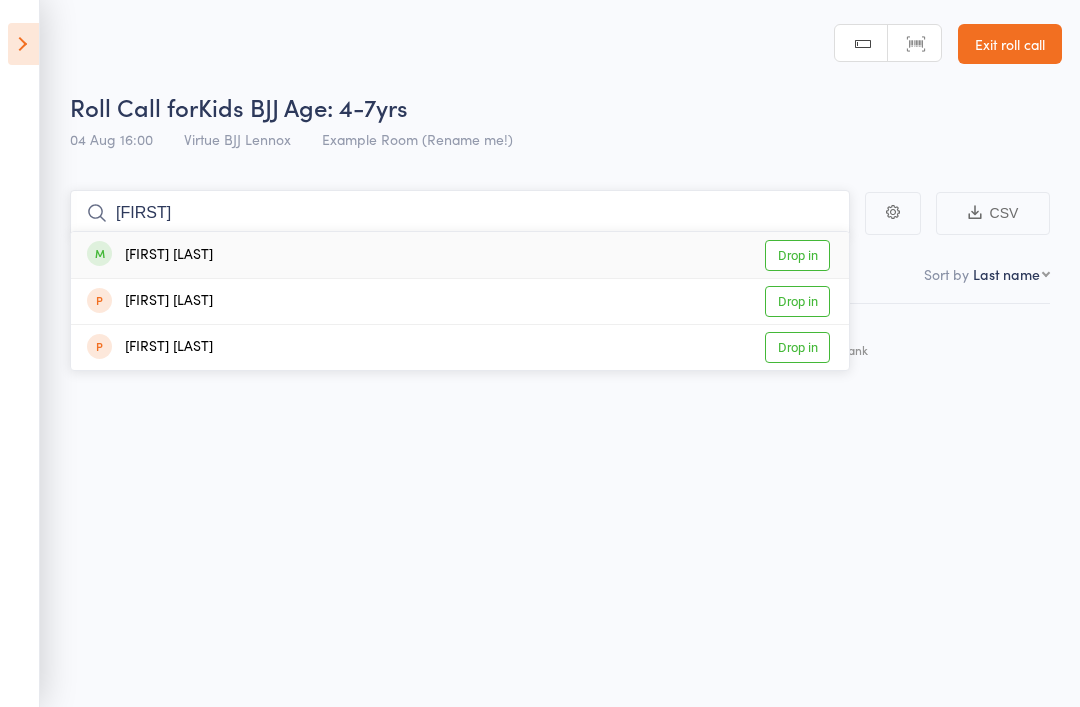 type on "Huxle" 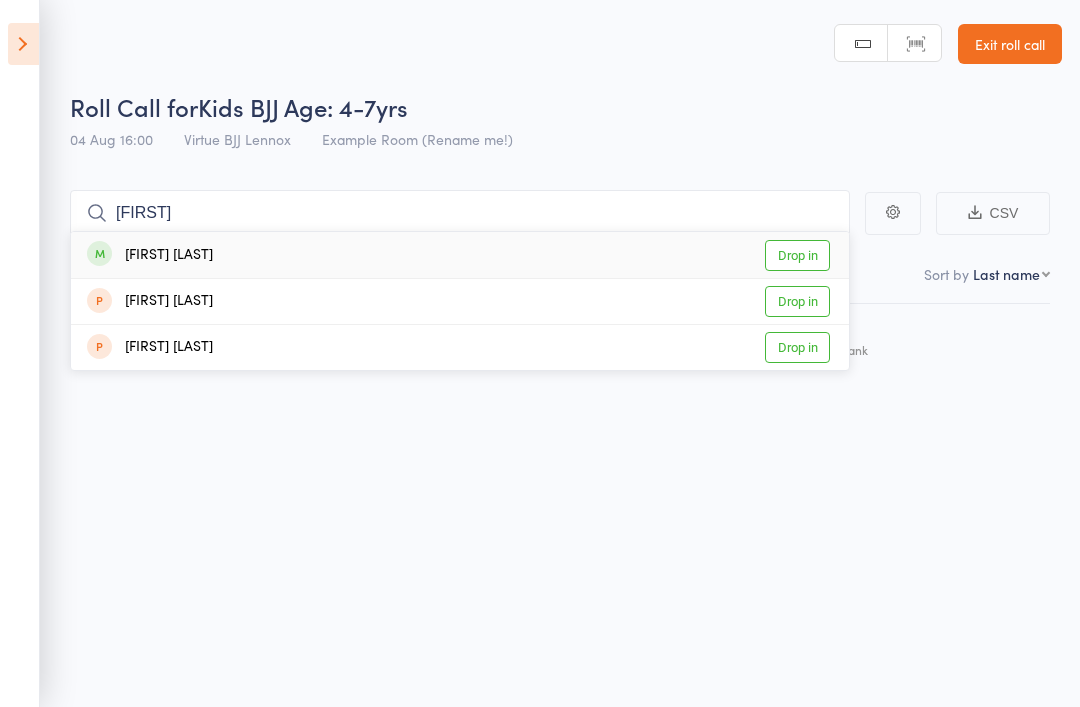 click on "Drop in" at bounding box center [797, 255] 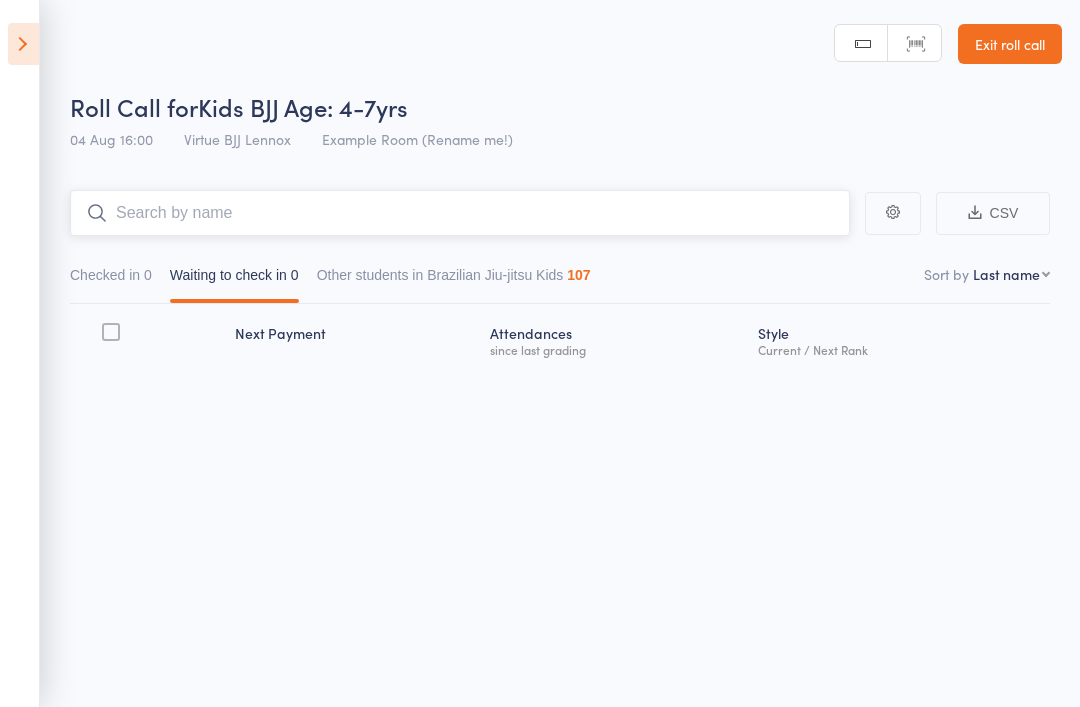 click at bounding box center (460, 213) 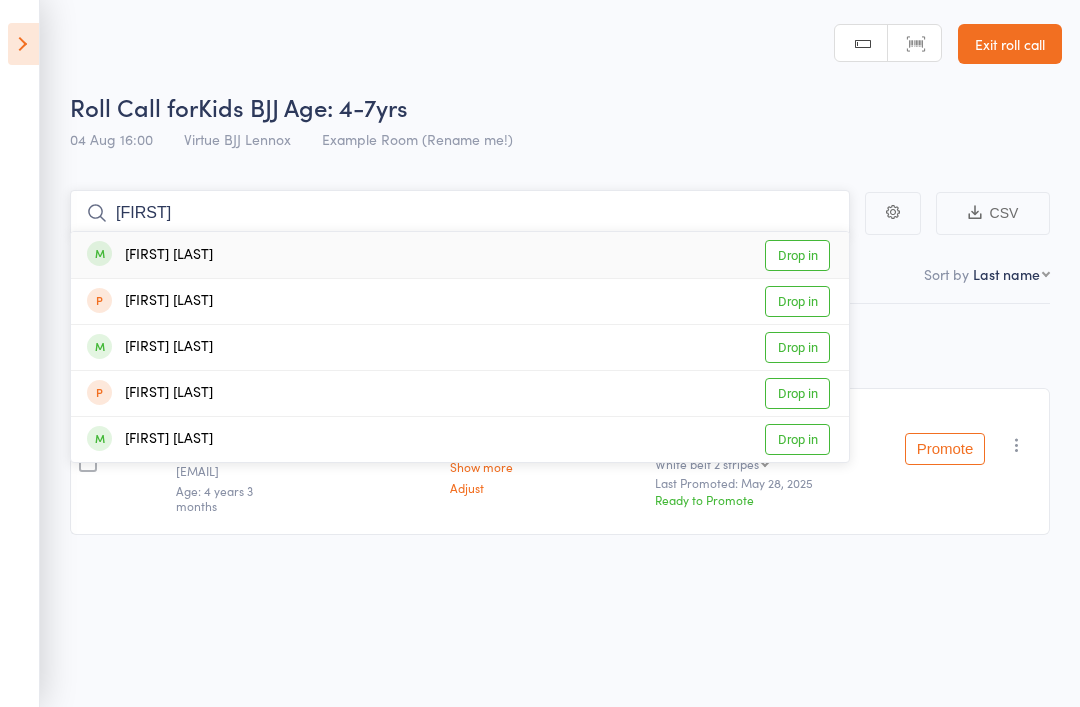 type on "Levi" 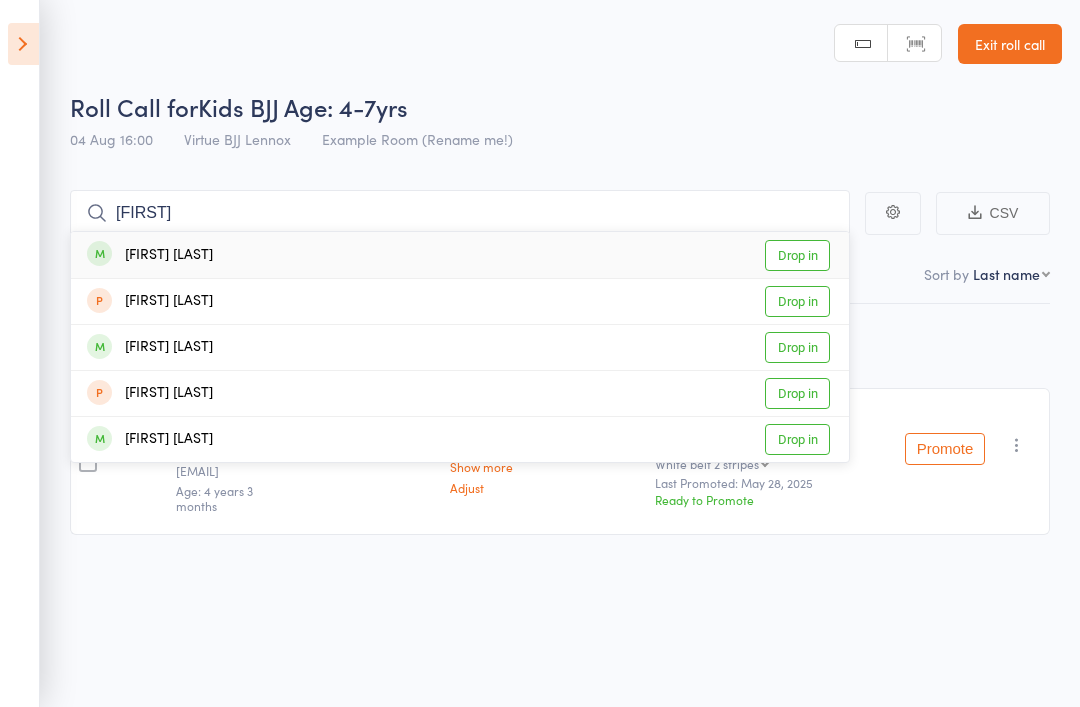 click on "Drop in" at bounding box center [797, 255] 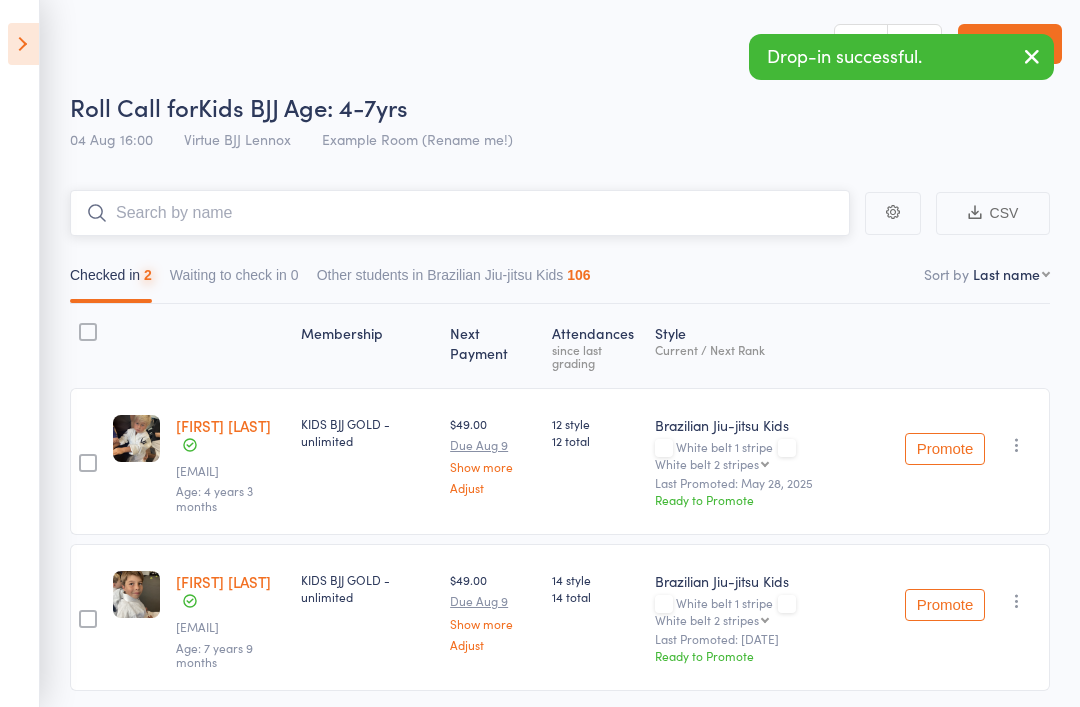 click at bounding box center [460, 213] 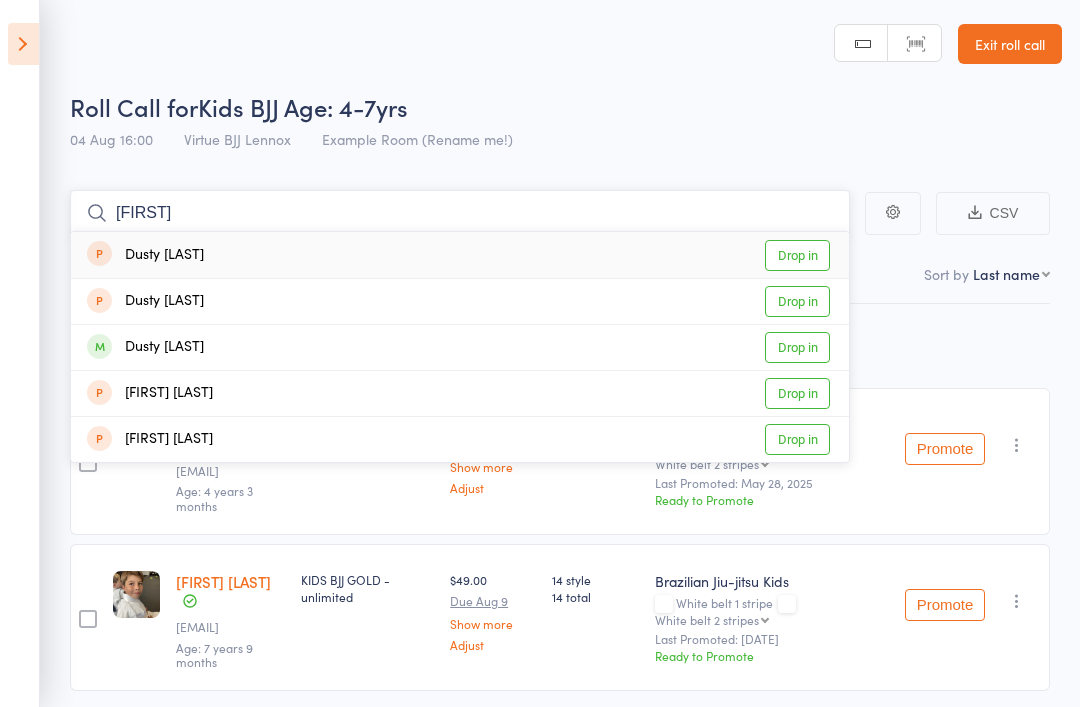 type on "Dust" 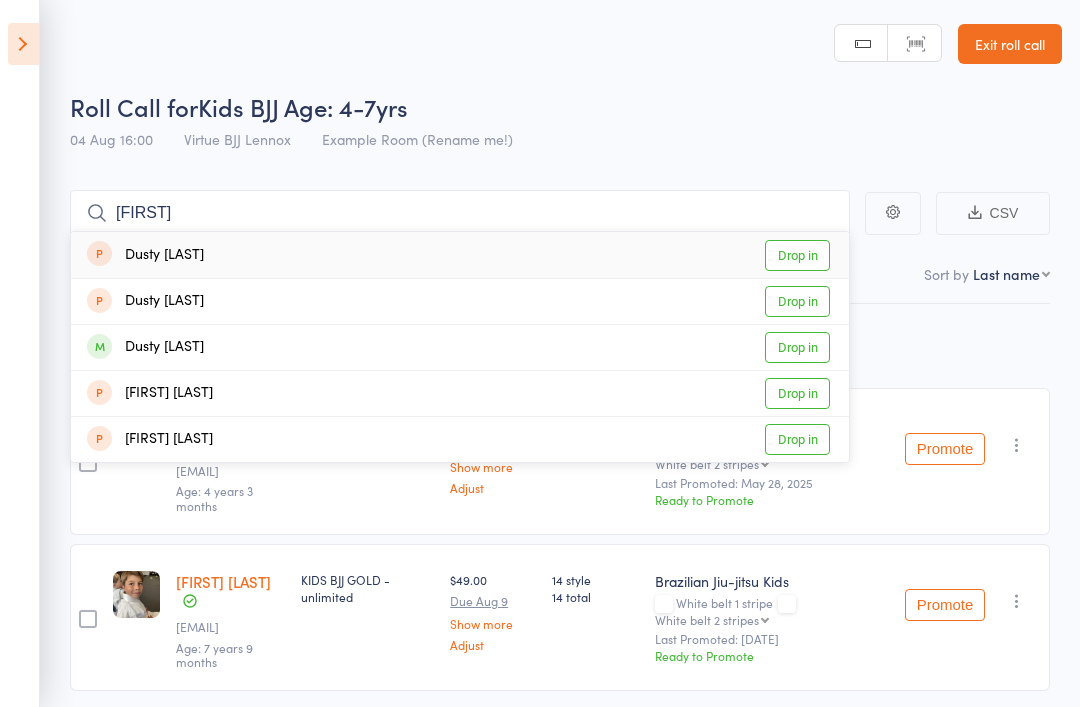 click on "Drop in" at bounding box center (797, 347) 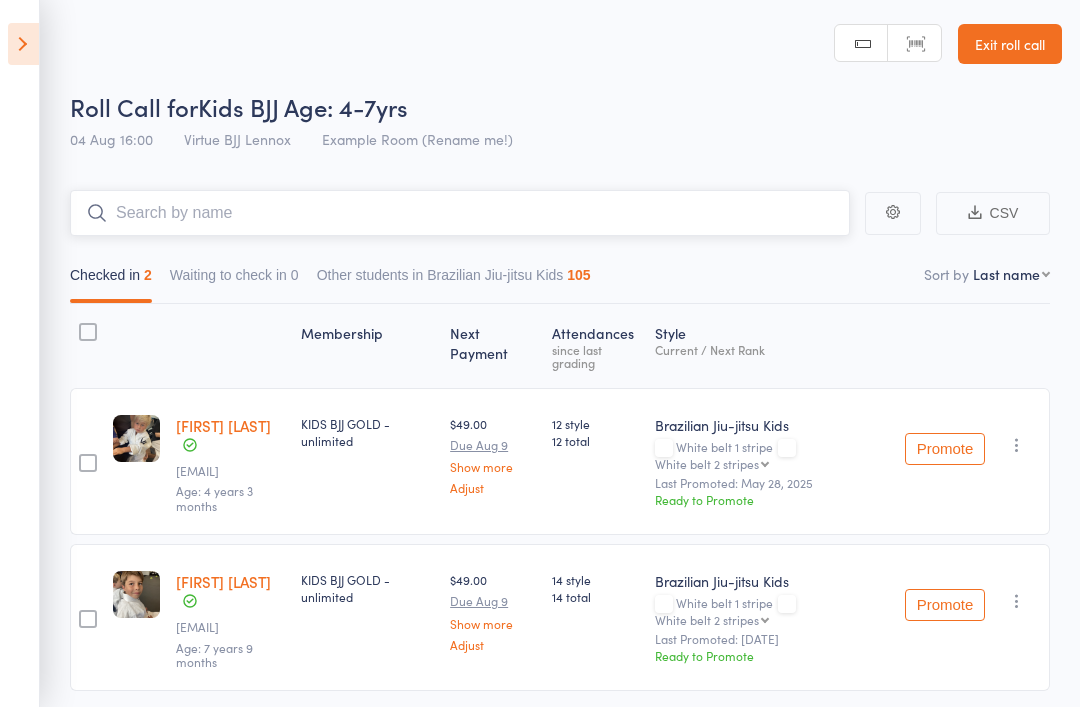 click at bounding box center [460, 213] 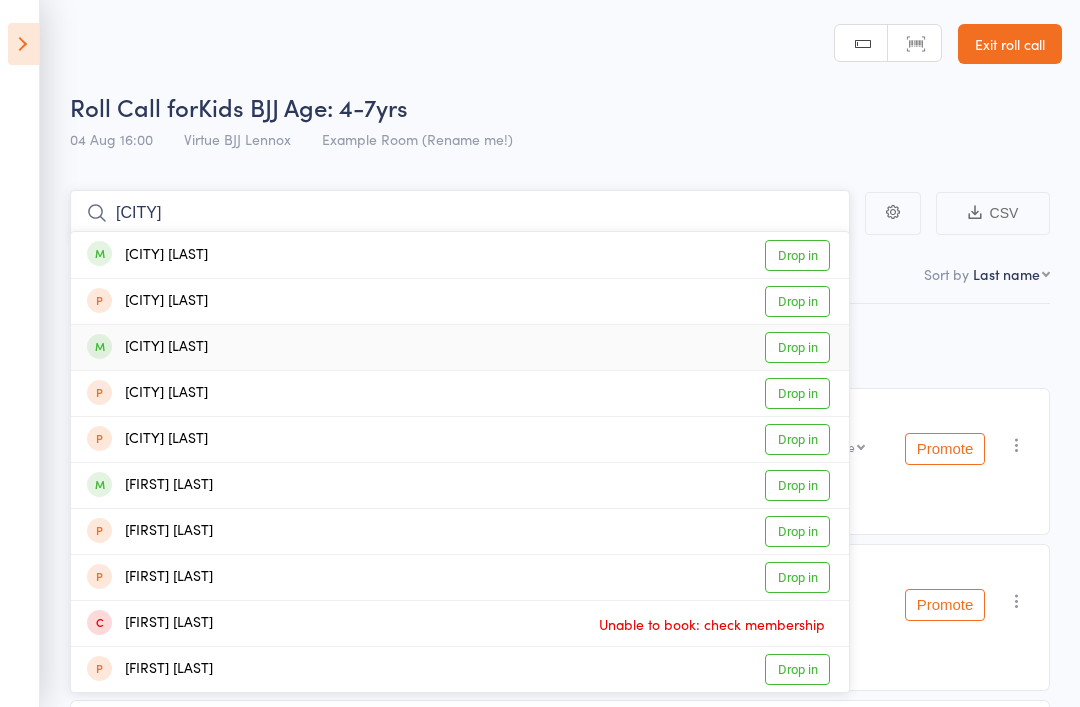 type on "Dallas" 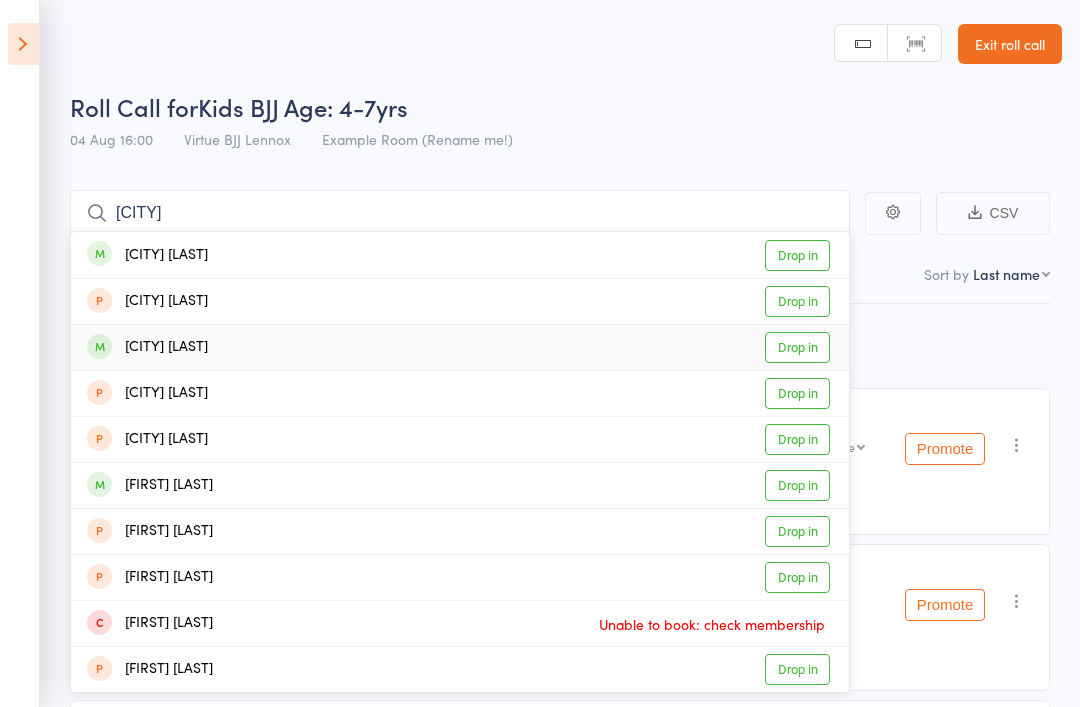 click on "Drop in" at bounding box center (797, 347) 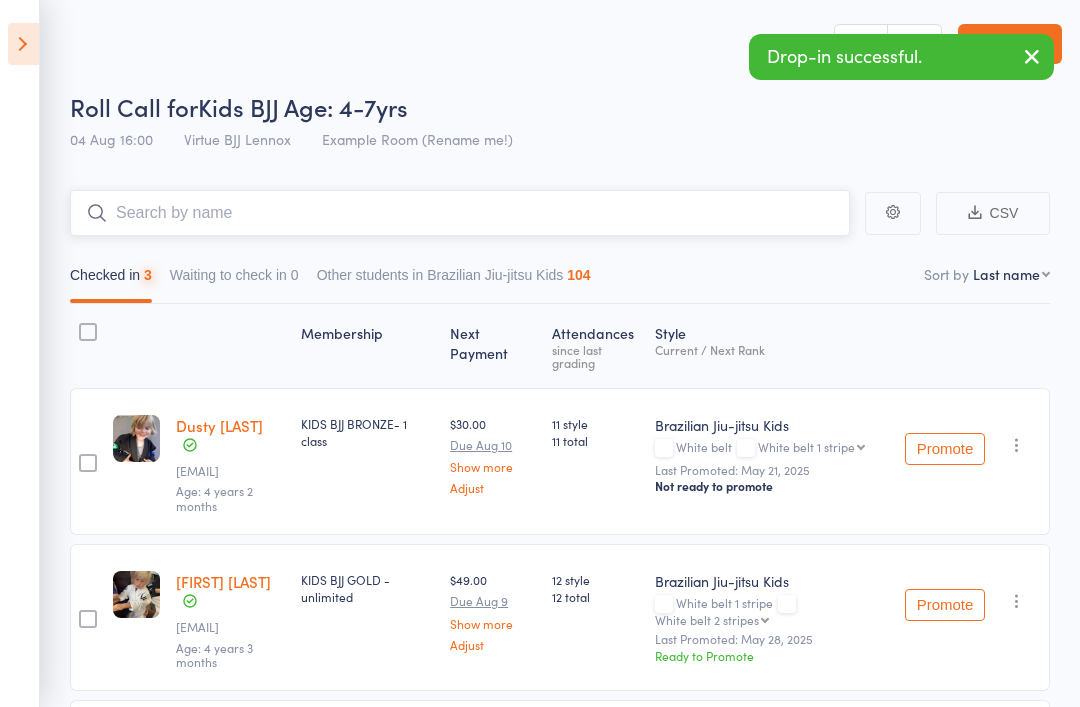 click at bounding box center (460, 213) 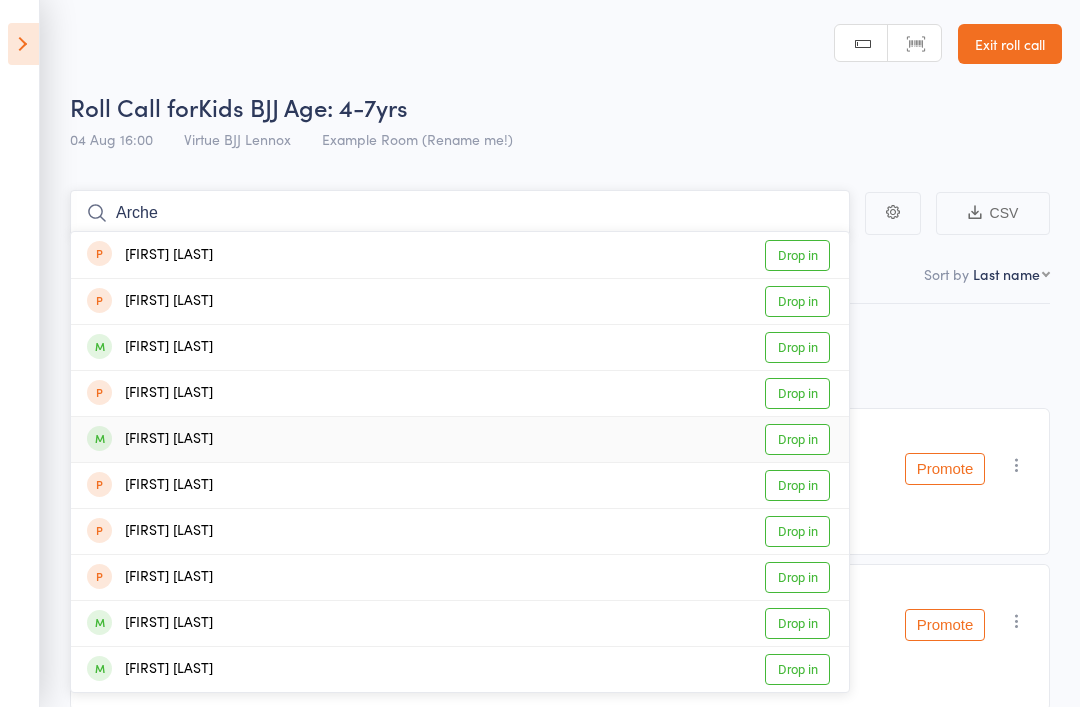 type on "Arche" 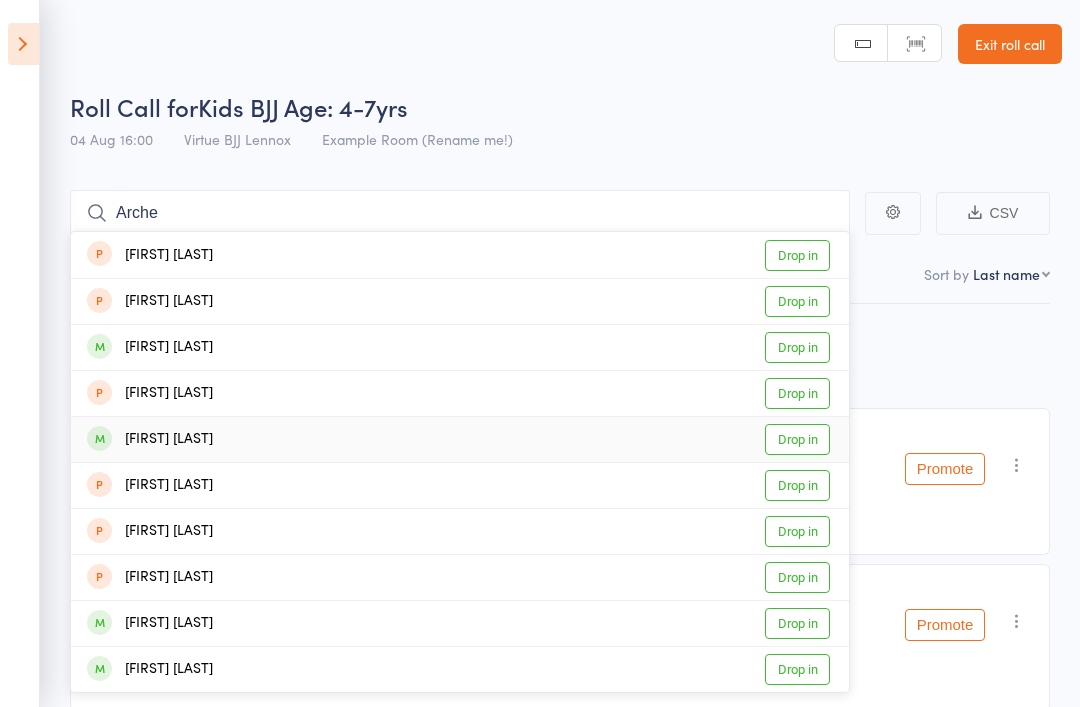 click on "Drop in" at bounding box center [797, 439] 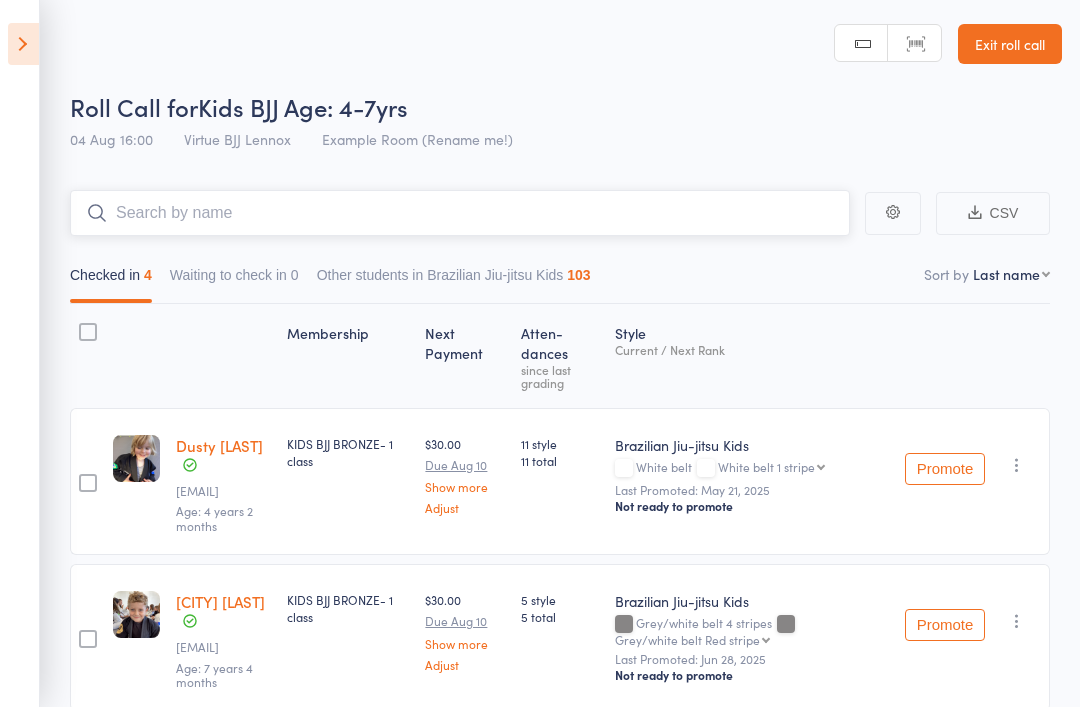 click at bounding box center [460, 213] 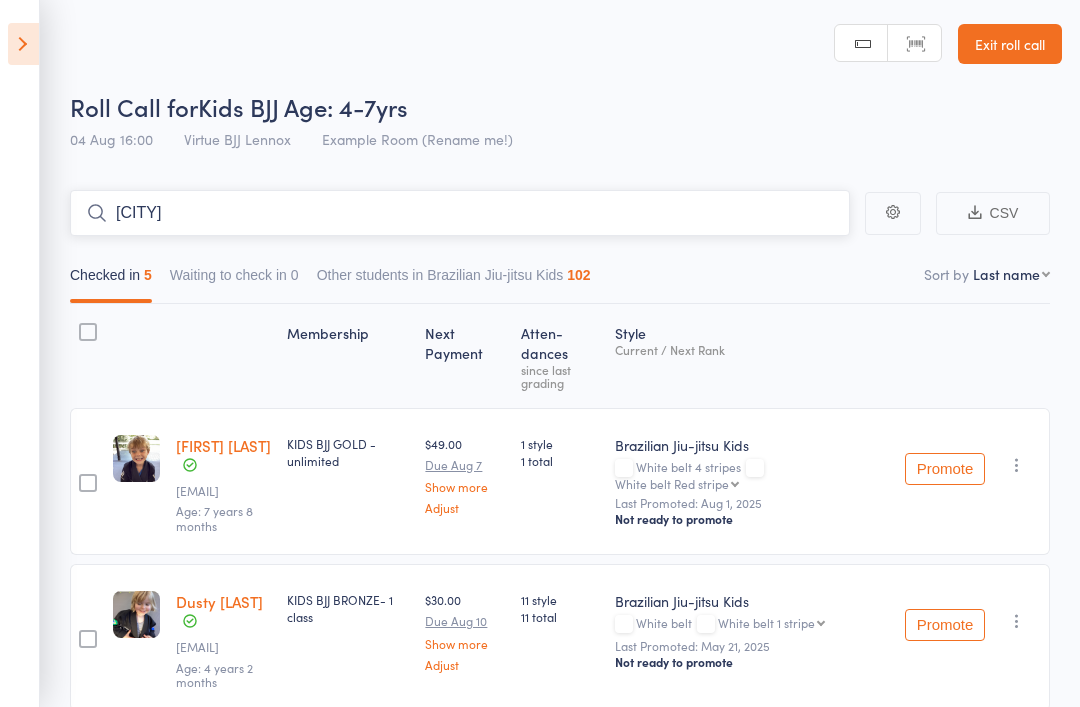 click on "Valle" at bounding box center (460, 213) 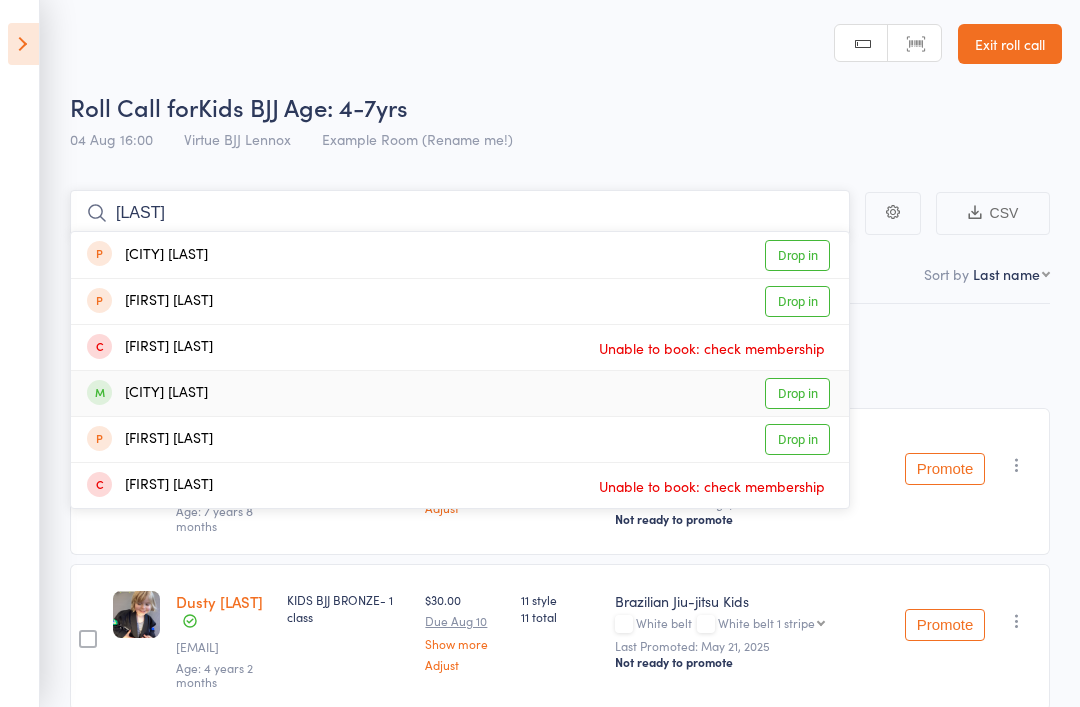 type on "Vall" 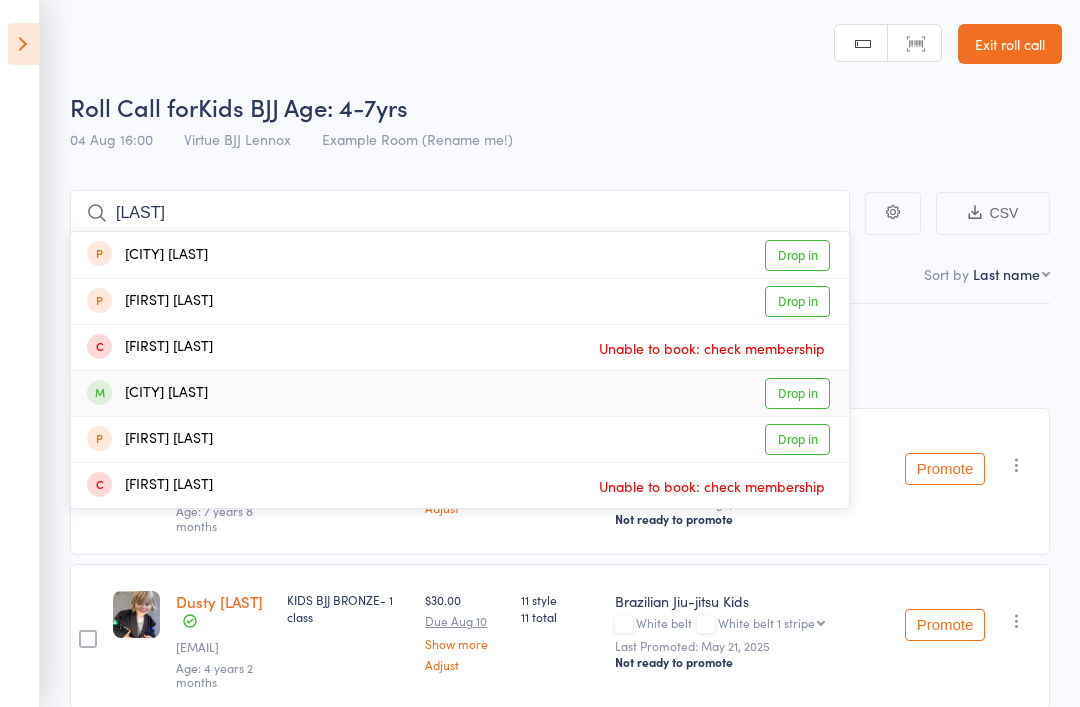 click on "Drop in" at bounding box center [797, 393] 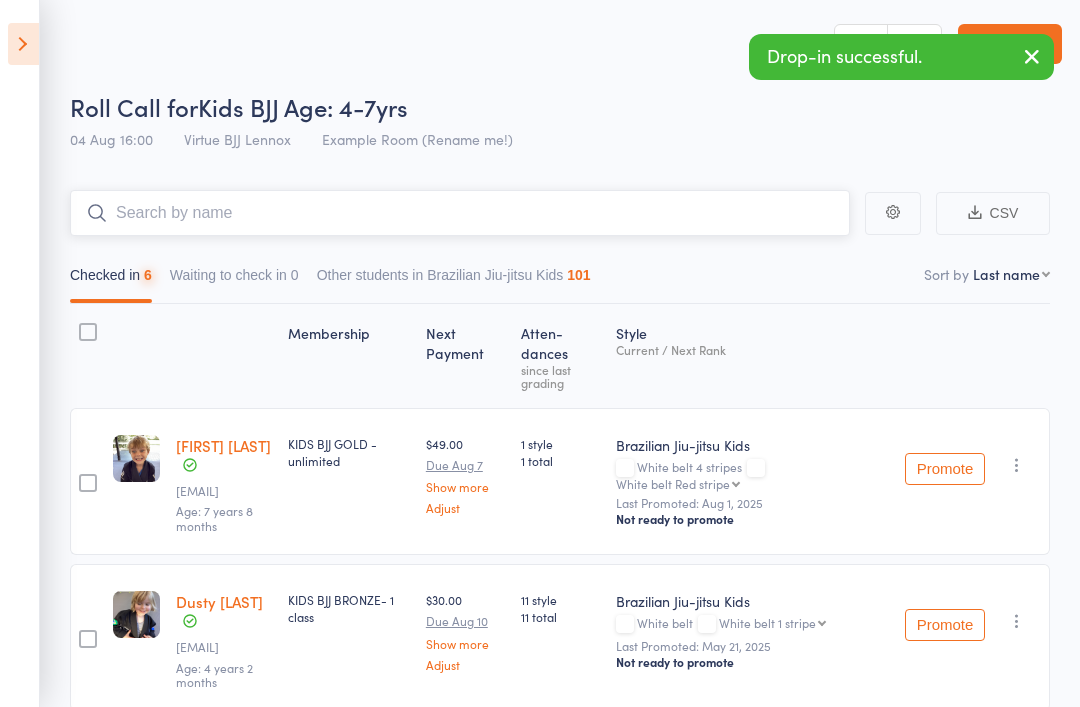 click at bounding box center [460, 213] 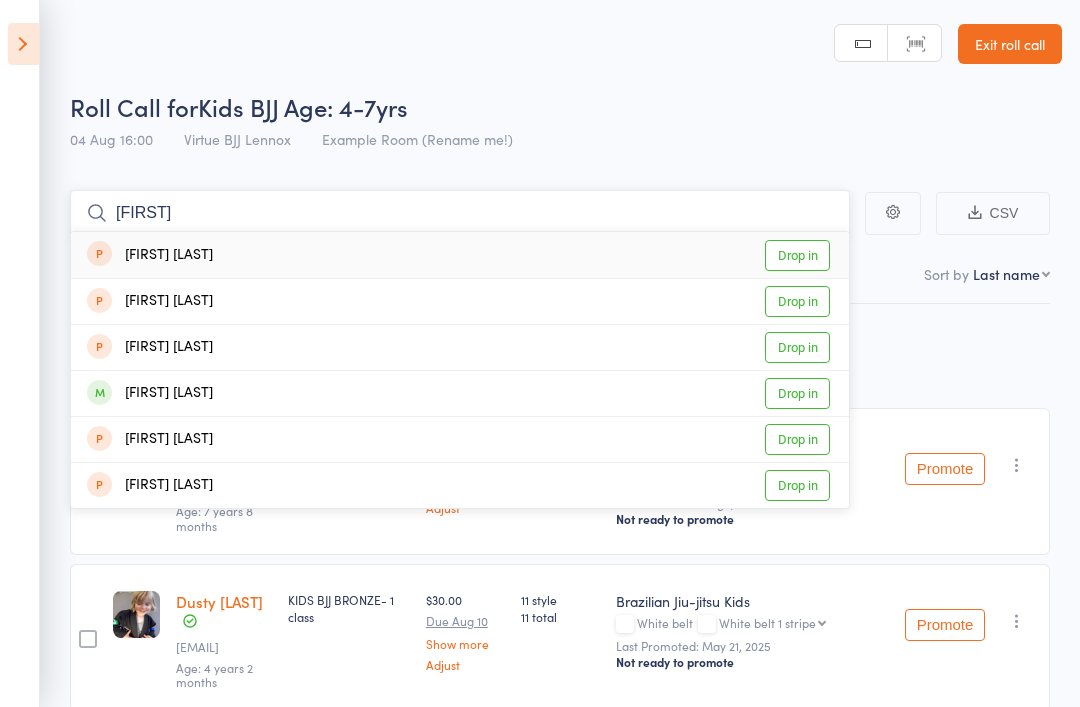 type on "Sag" 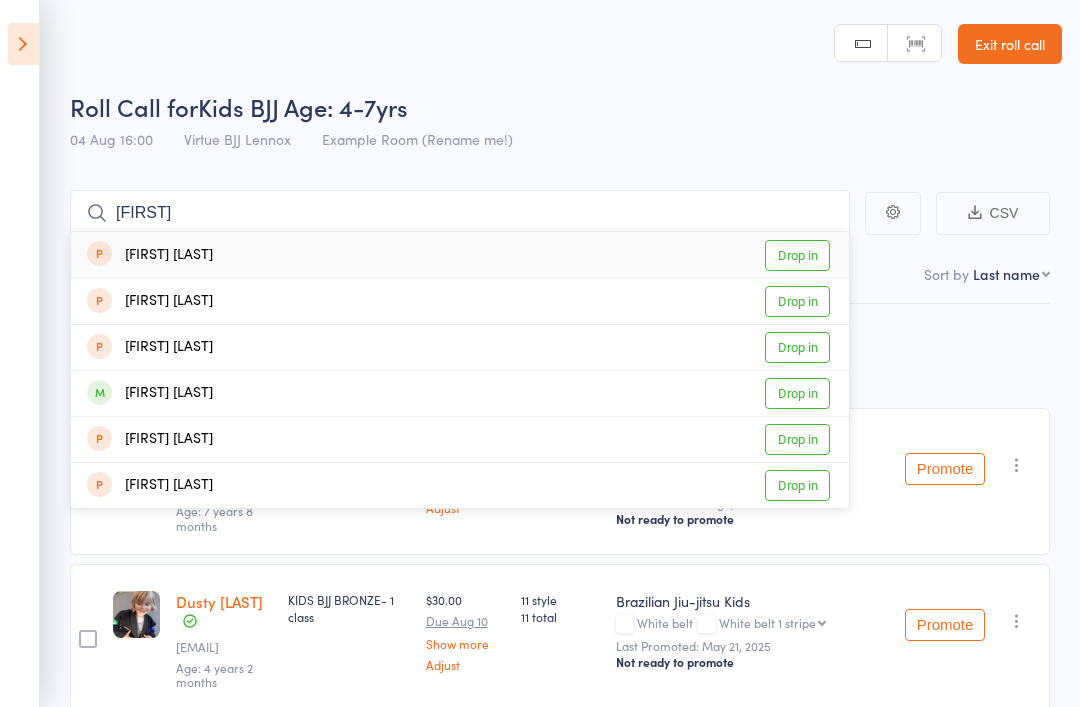 click on "Drop in" at bounding box center [797, 393] 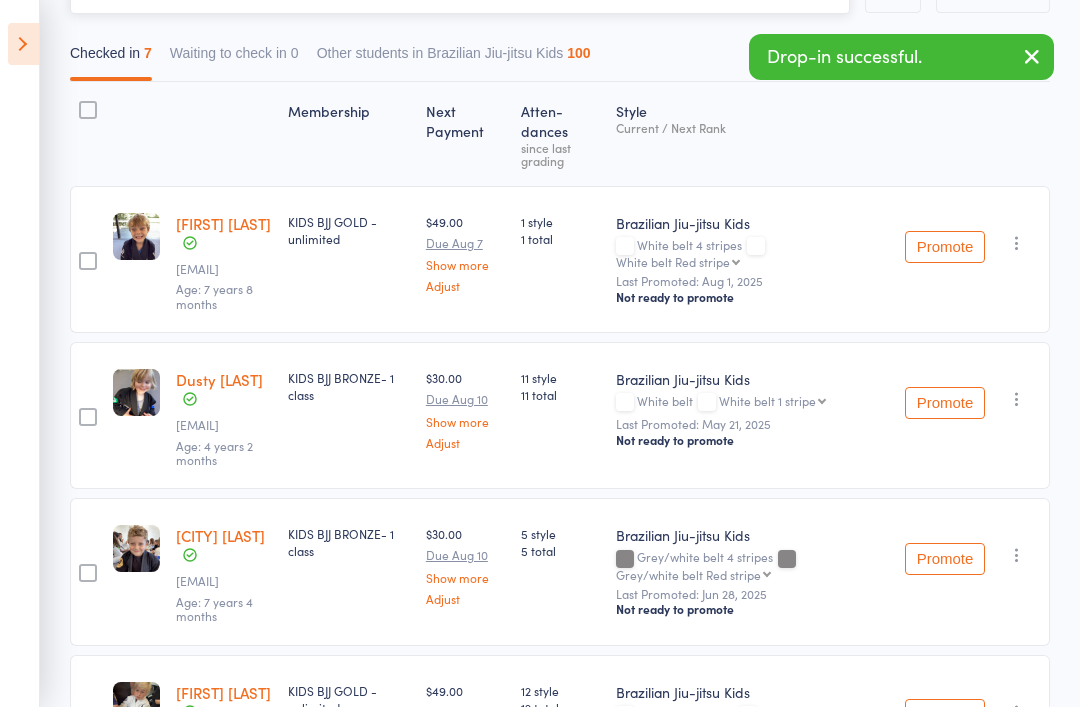 scroll, scrollTop: 0, scrollLeft: 0, axis: both 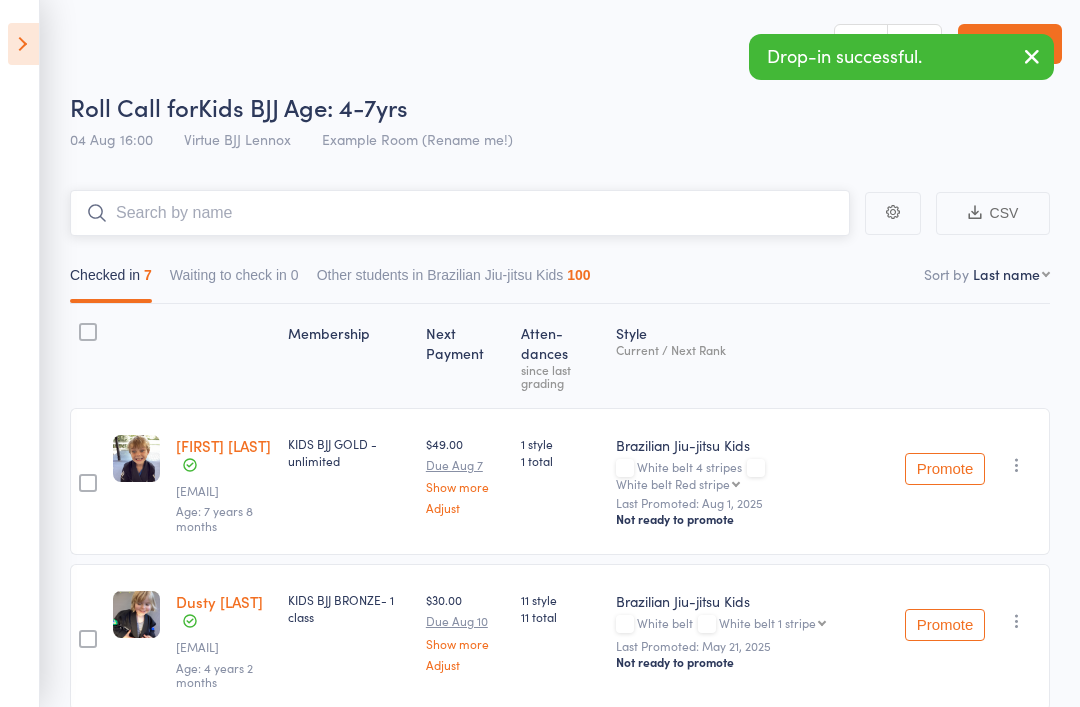 click at bounding box center (460, 213) 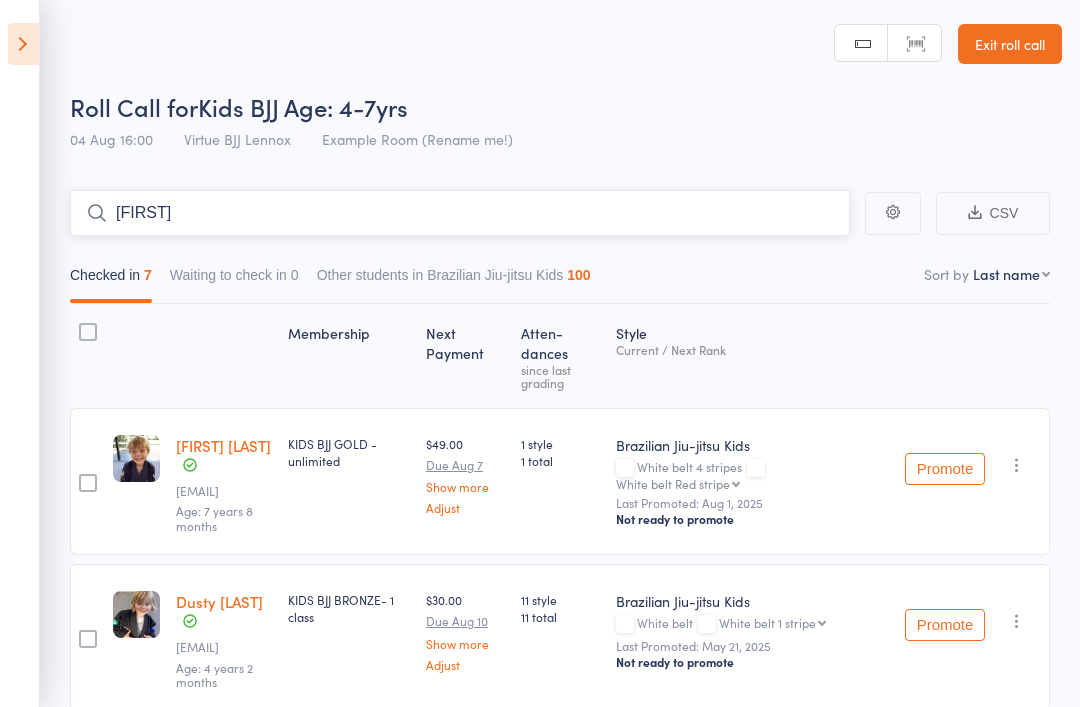 click on "Marlo" at bounding box center [460, 213] 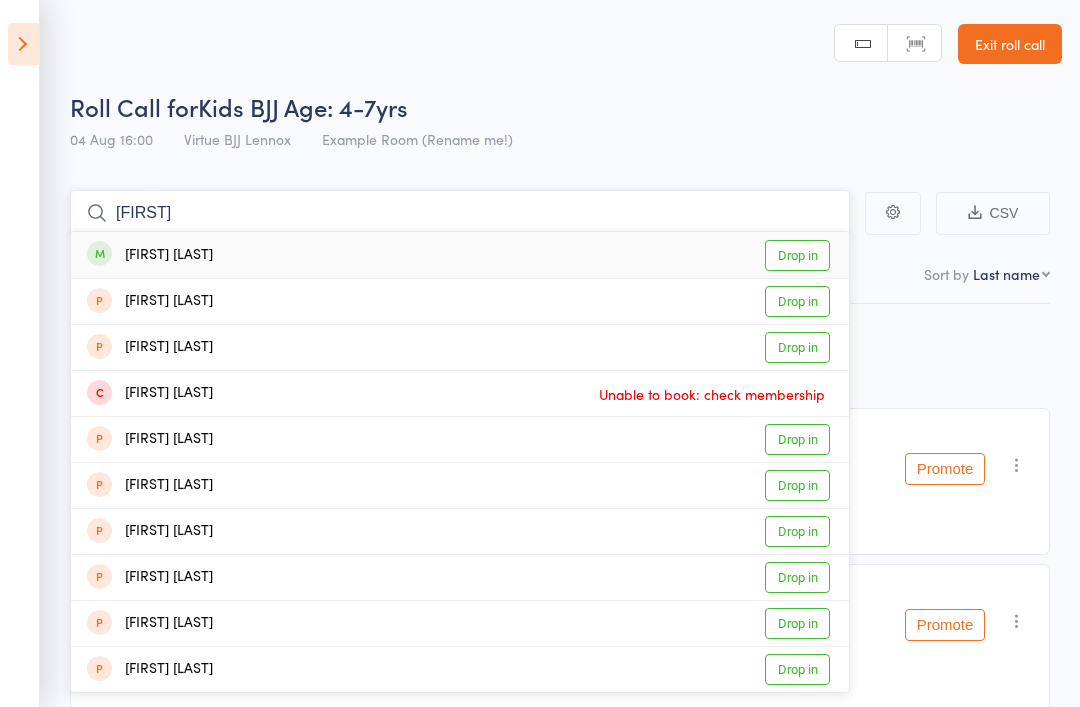 type on "Marlow" 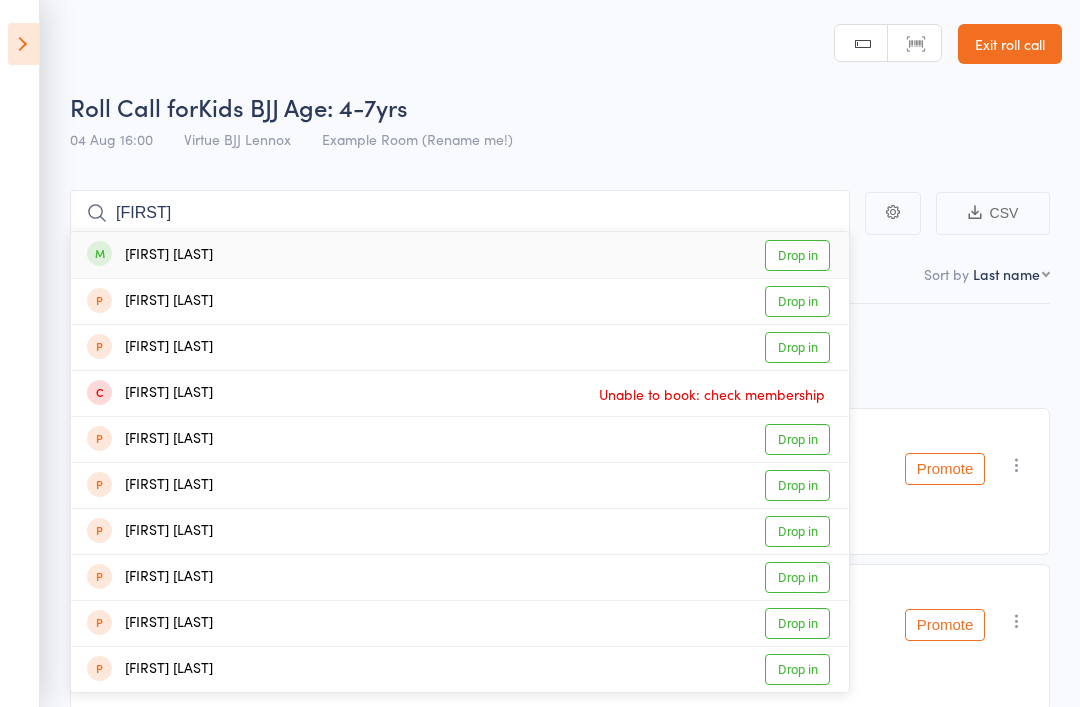 click on "Drop in" at bounding box center (797, 255) 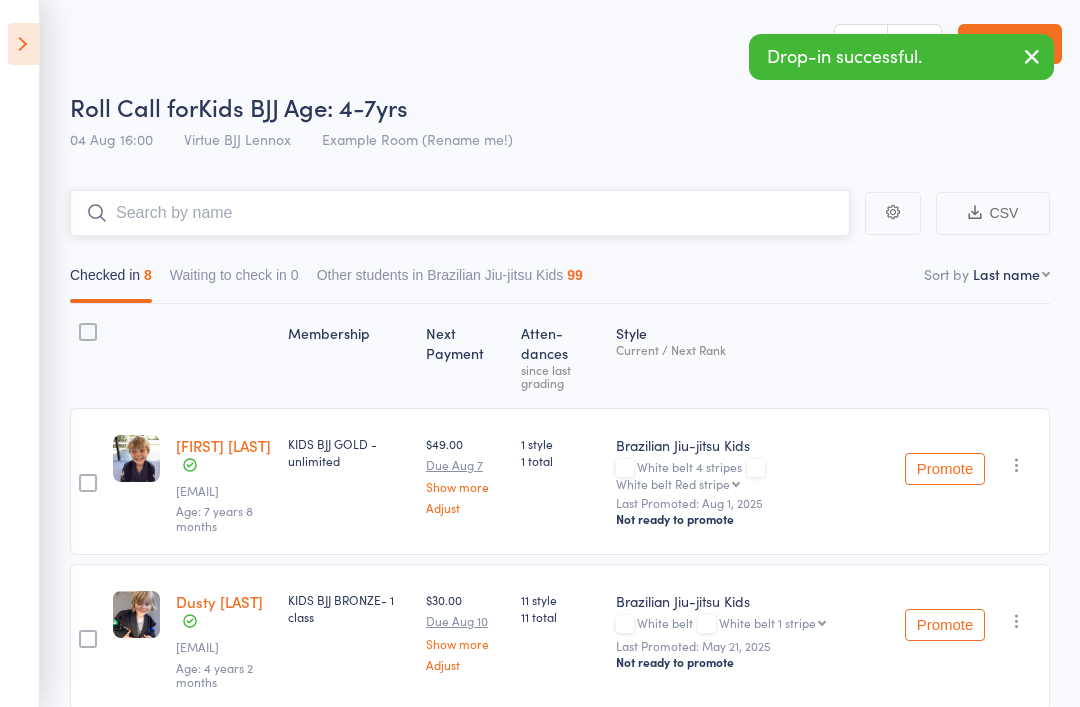 click at bounding box center [460, 213] 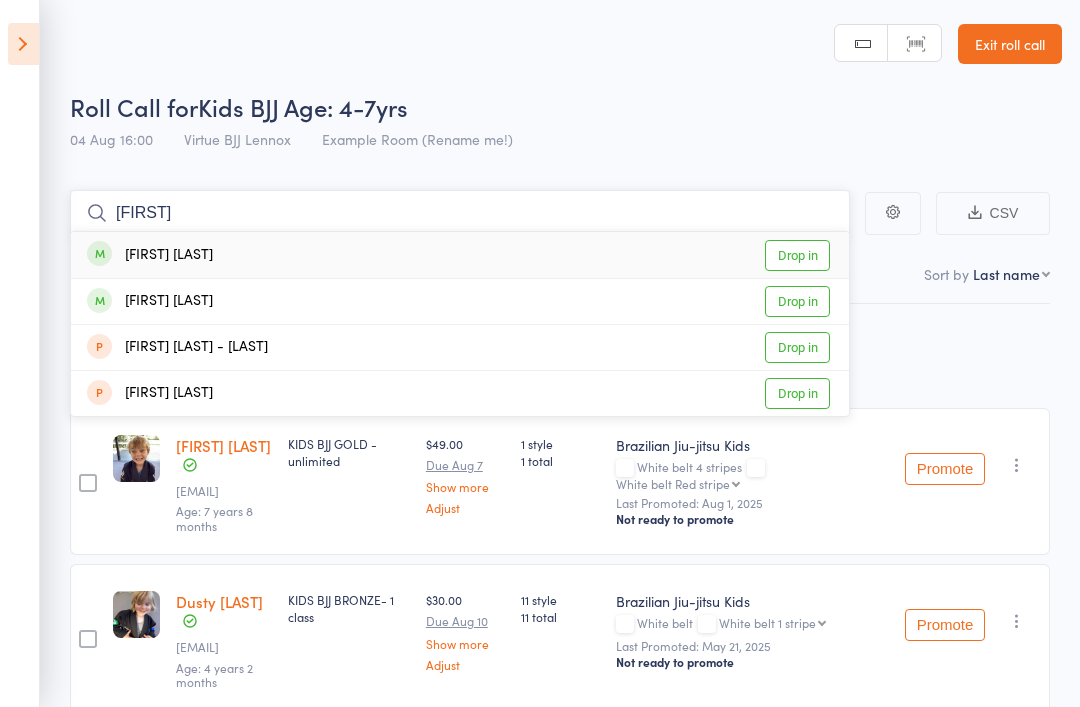 type on "Lachlain" 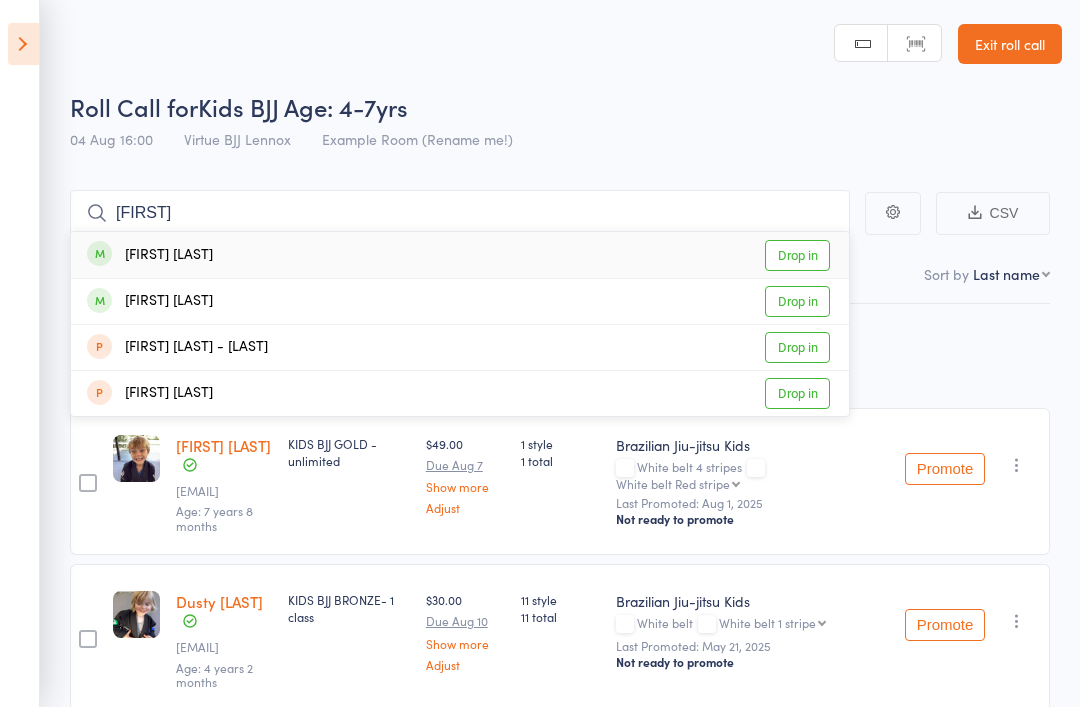 click on "Drop in" at bounding box center [797, 255] 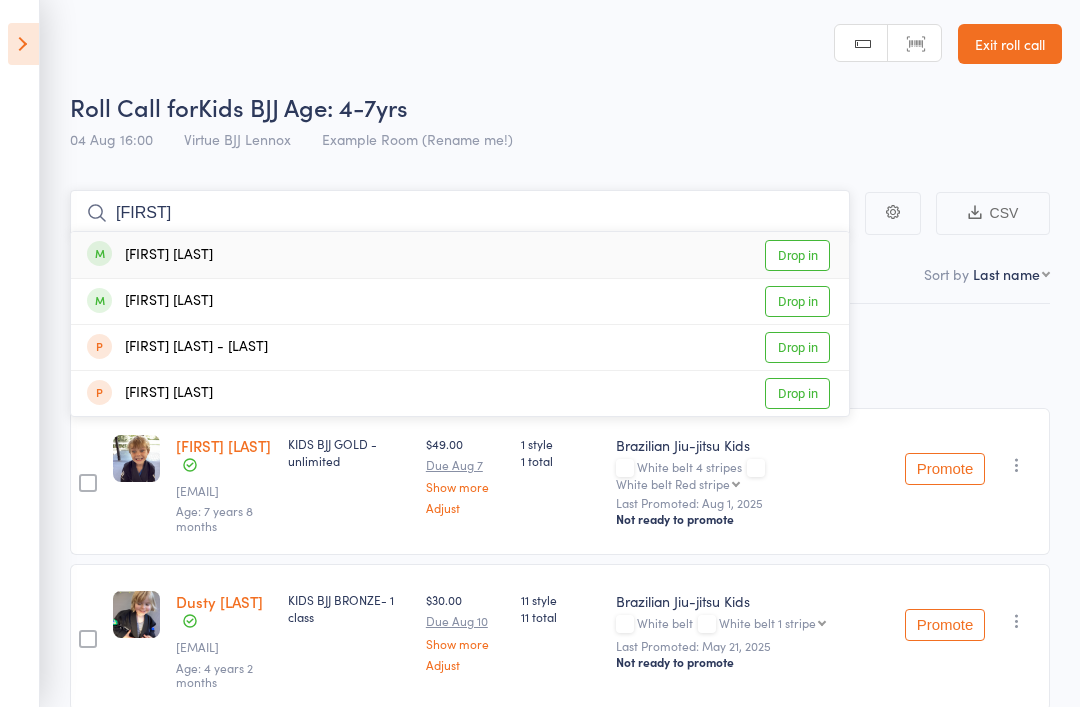 type 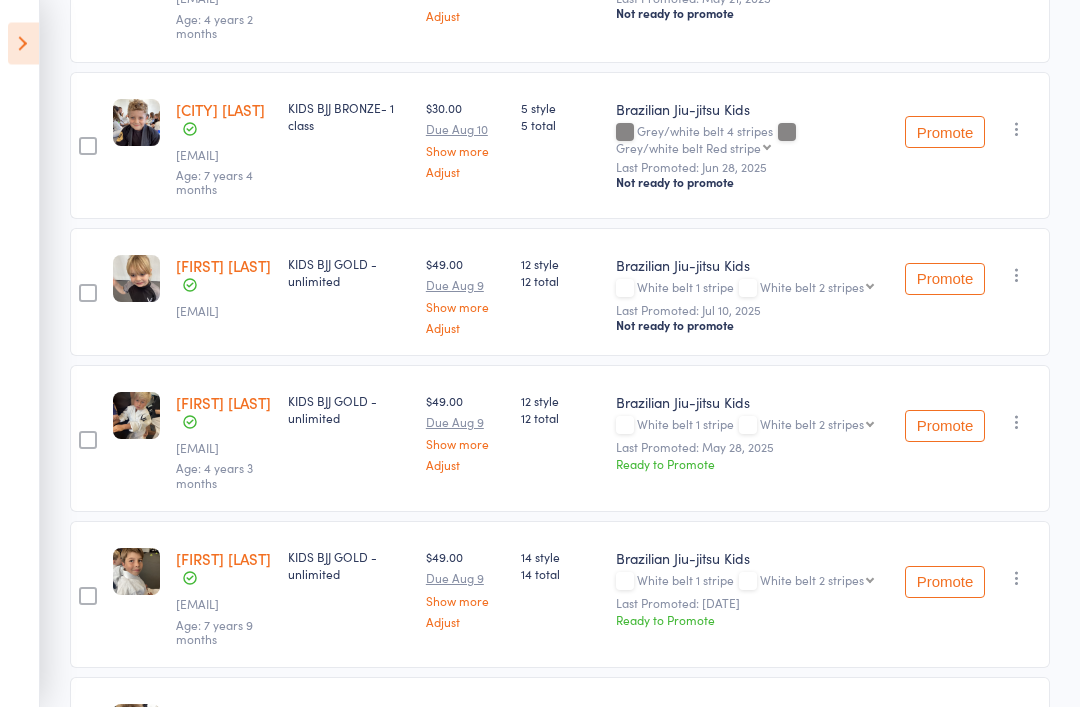 scroll, scrollTop: 863, scrollLeft: 0, axis: vertical 